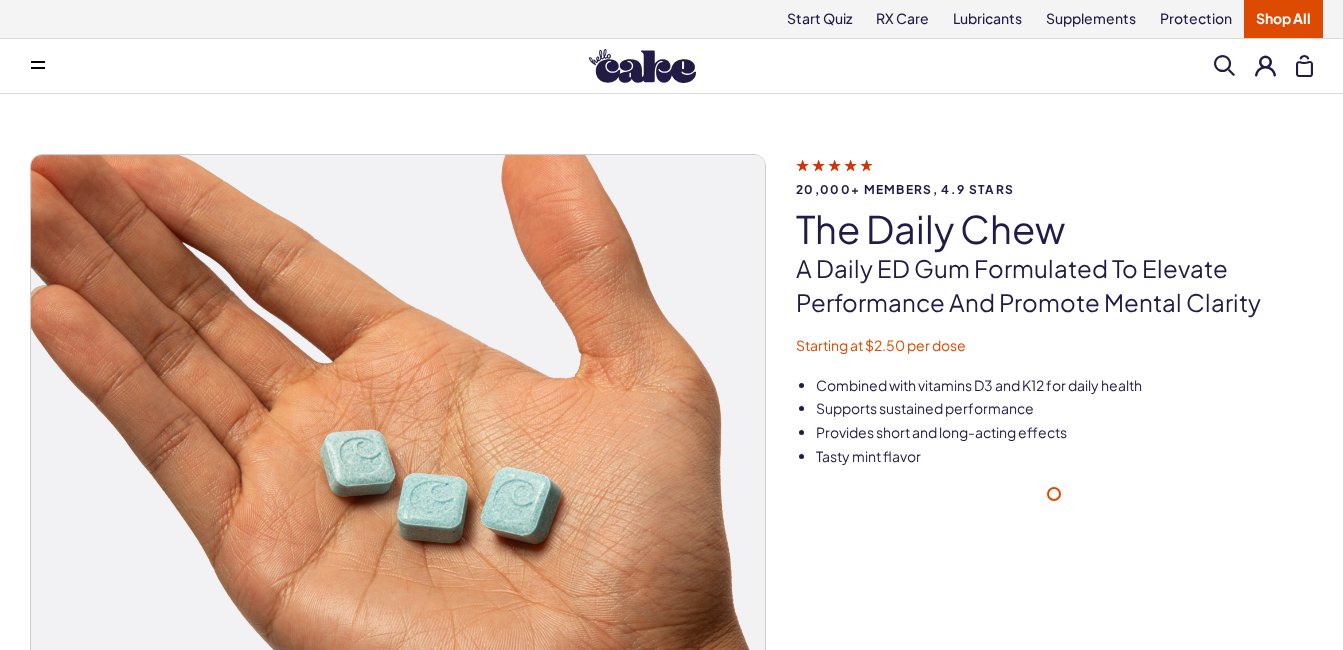 scroll, scrollTop: 0, scrollLeft: 0, axis: both 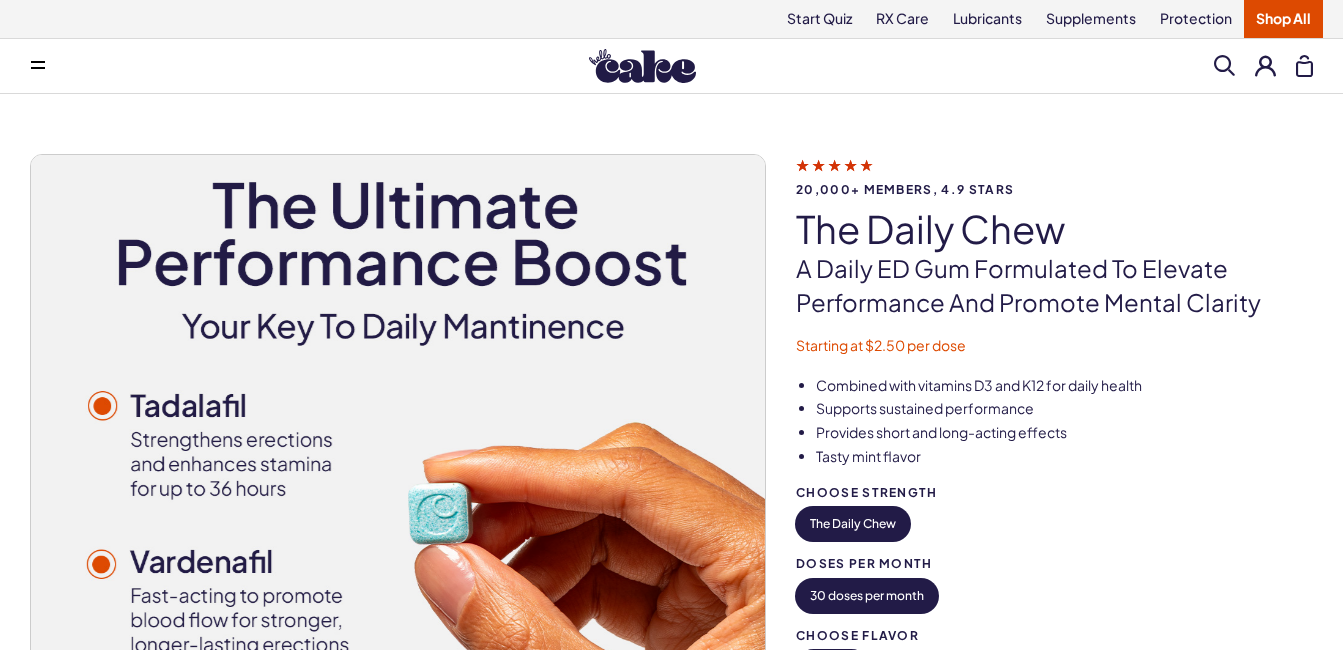 click at bounding box center (1265, 65) 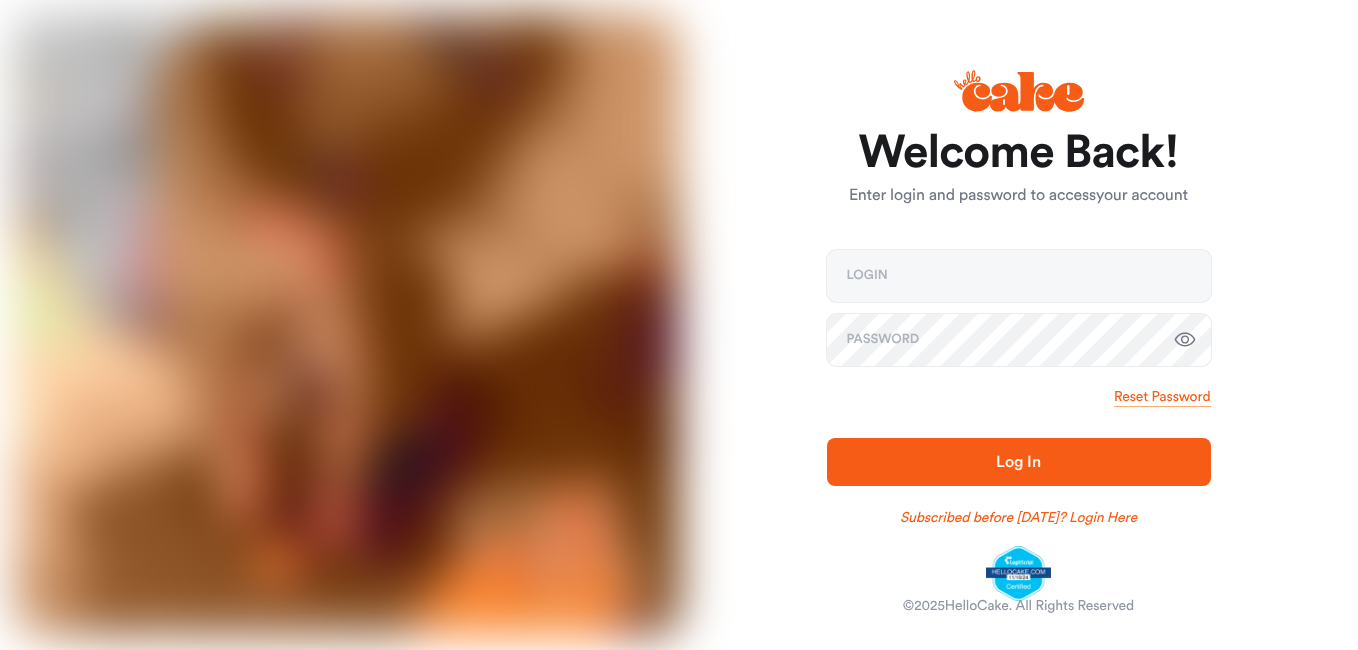 scroll, scrollTop: 0, scrollLeft: 0, axis: both 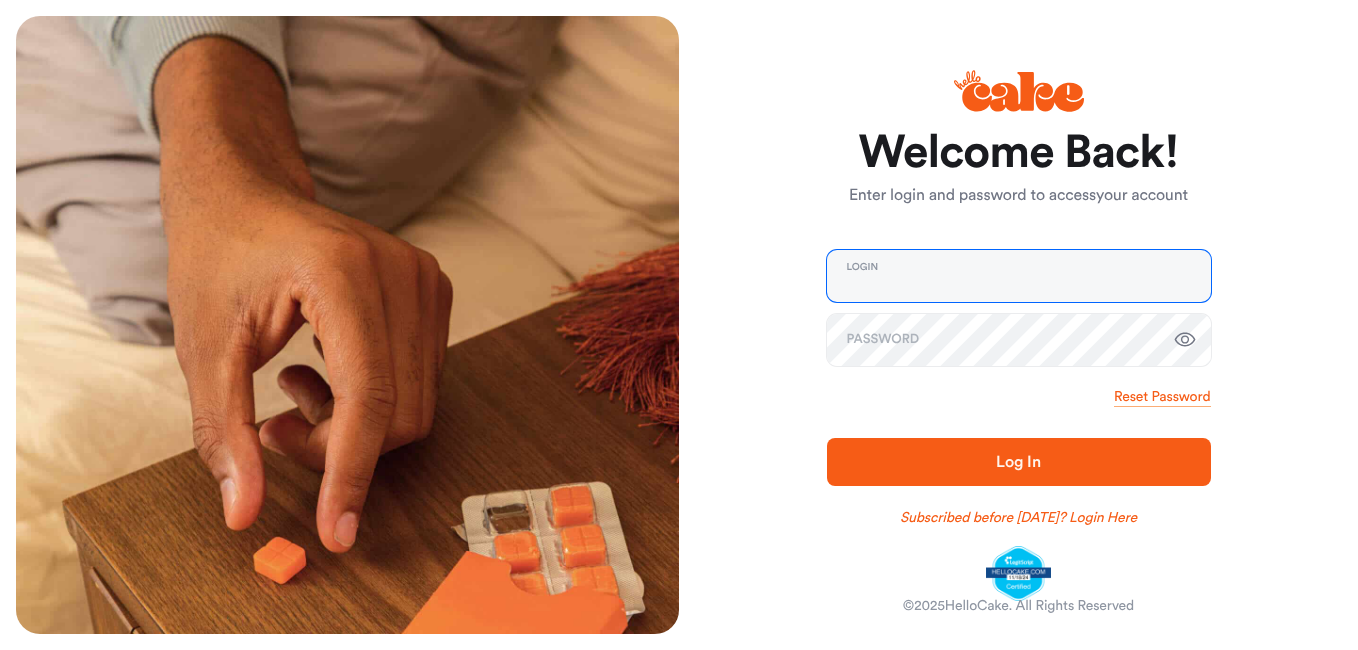 click at bounding box center [1019, 276] 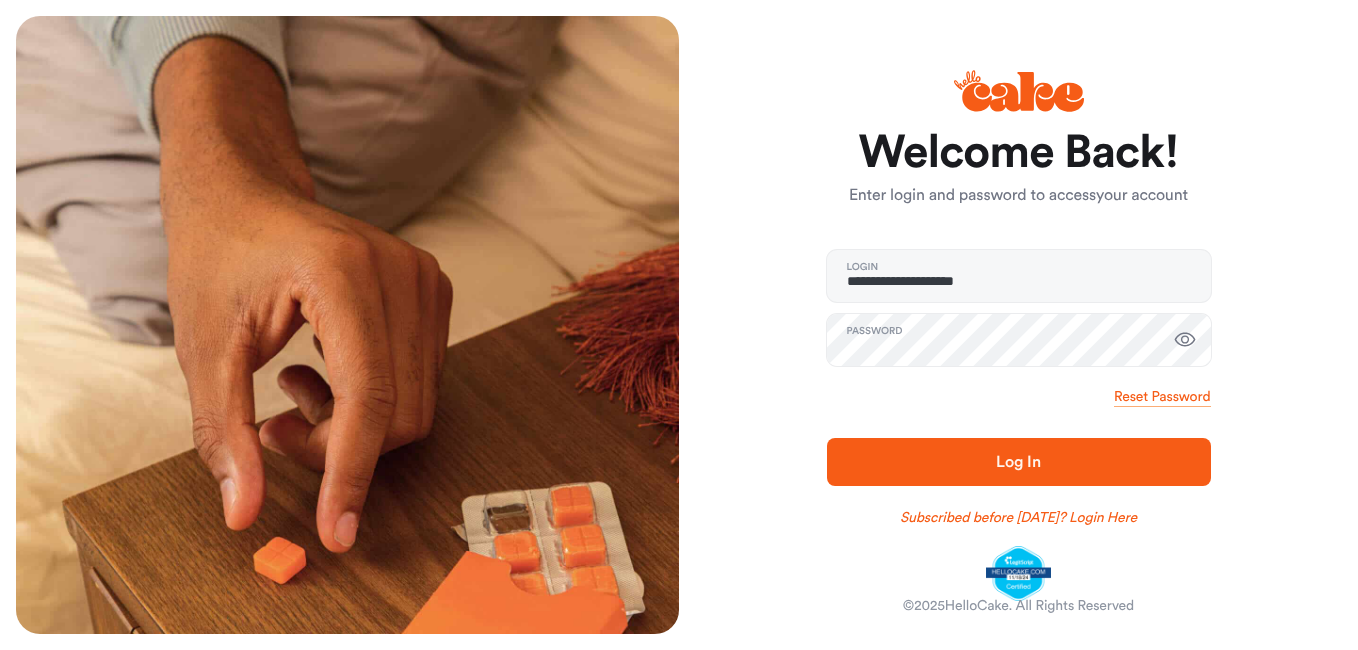 click on "Log In" at bounding box center [1019, 462] 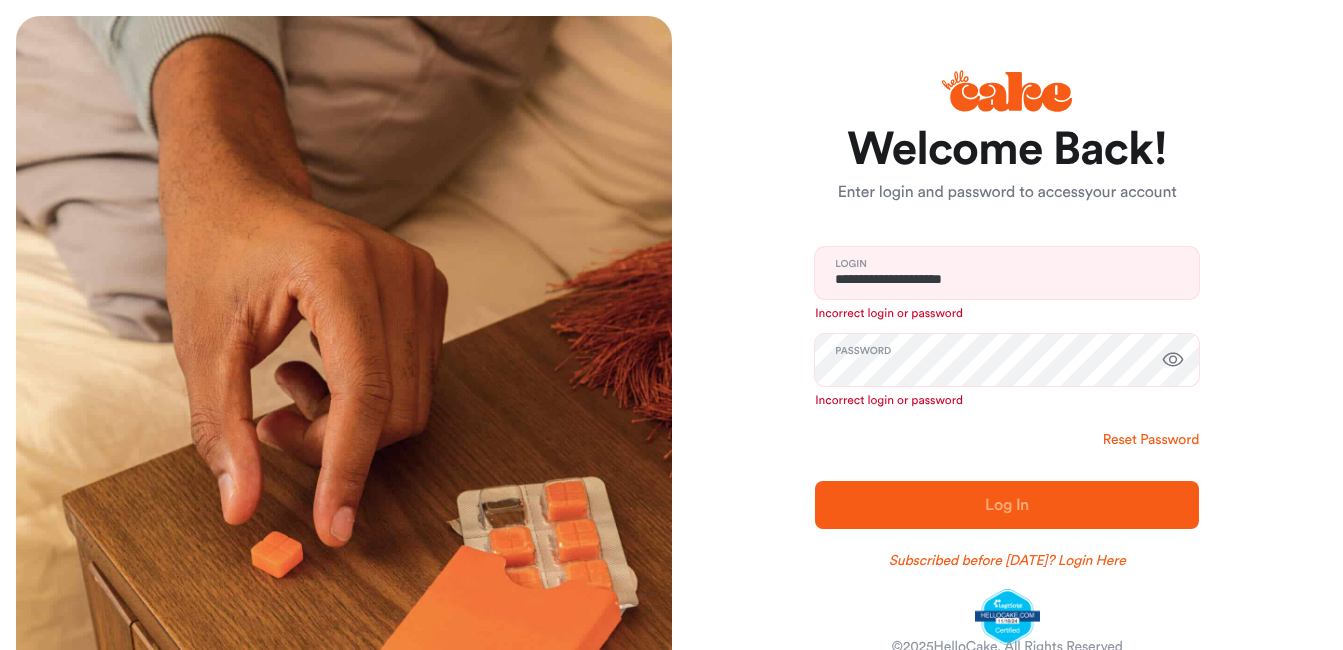 click on "Reset Password" at bounding box center [1151, 440] 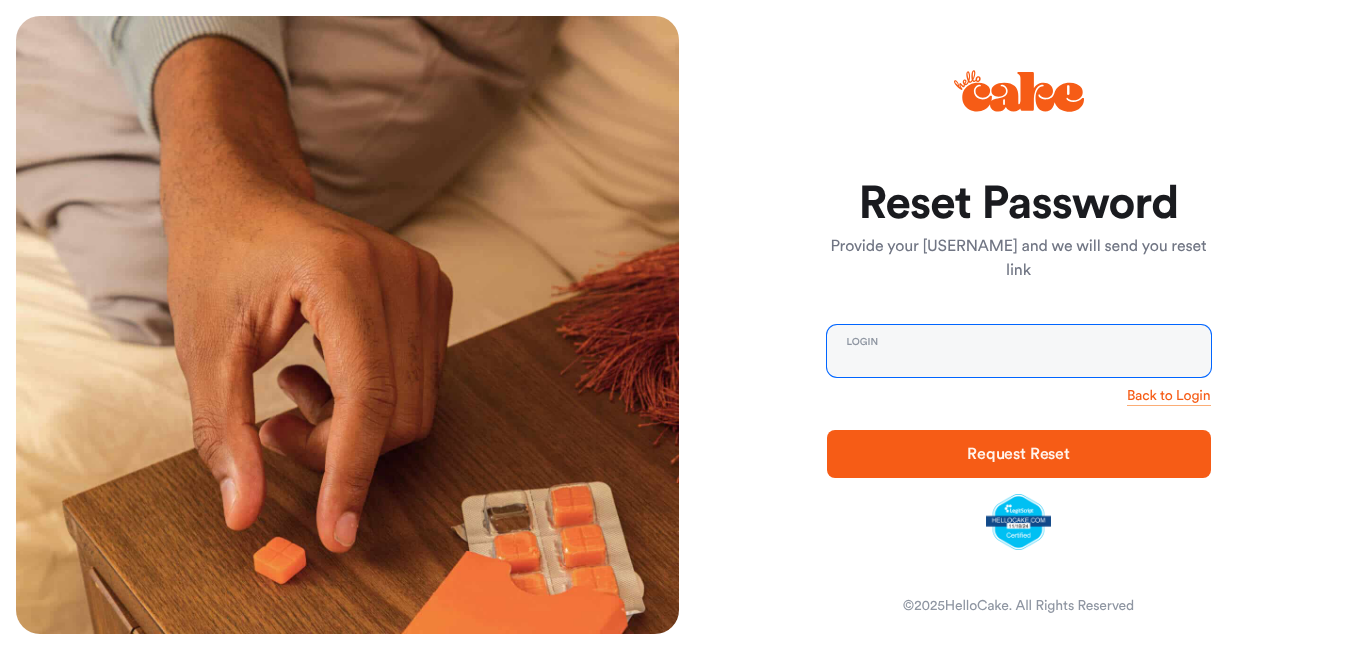 click at bounding box center [1019, 351] 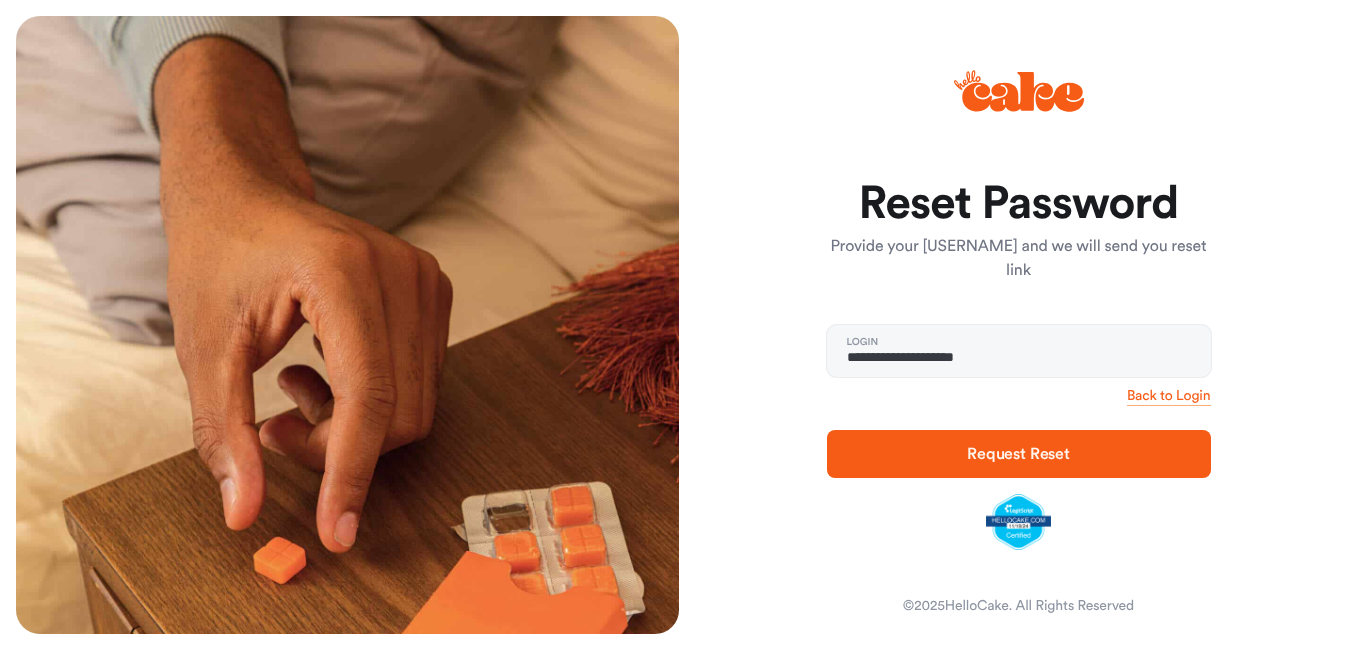 click on "Request Reset" at bounding box center [1018, 454] 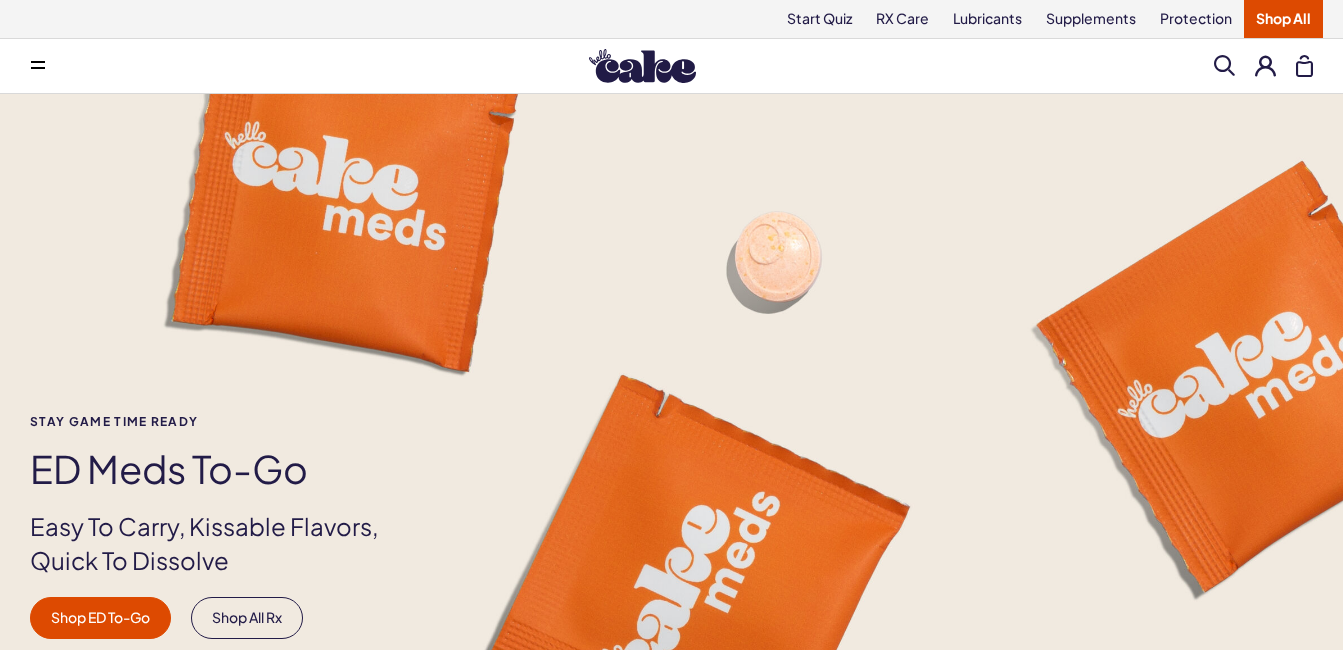click at bounding box center [1265, 65] 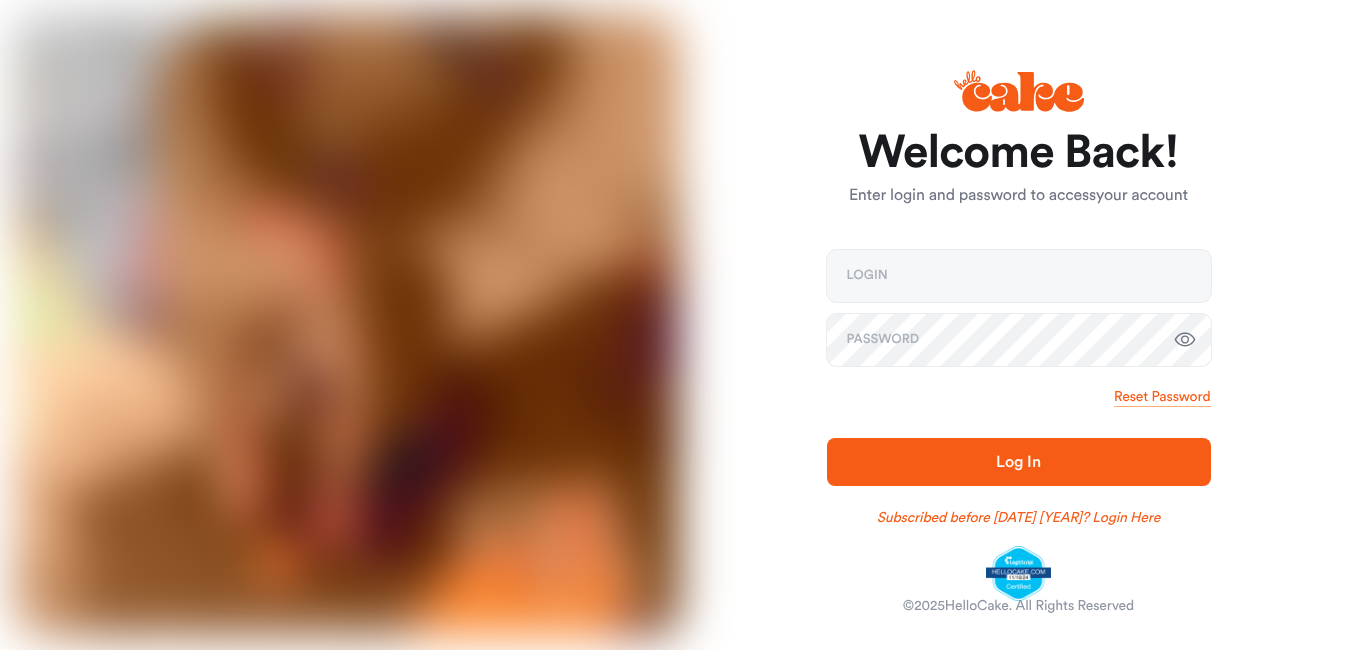 scroll, scrollTop: 0, scrollLeft: 0, axis: both 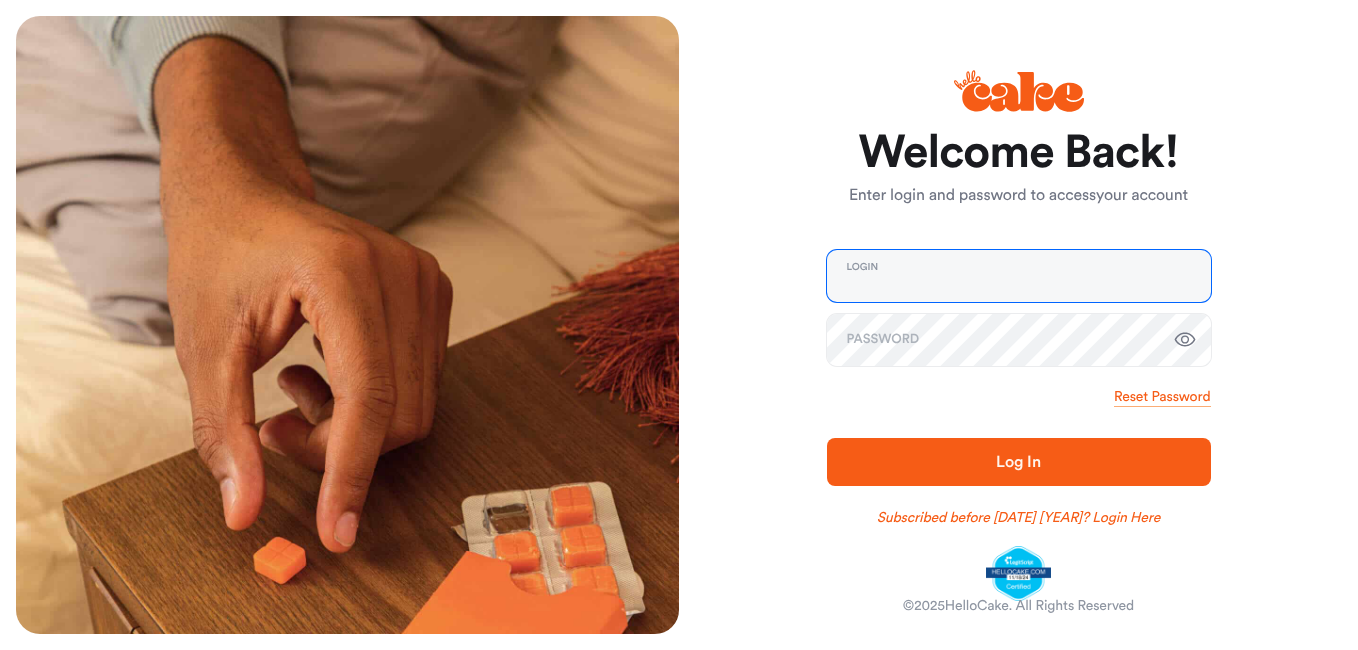 click at bounding box center [1019, 276] 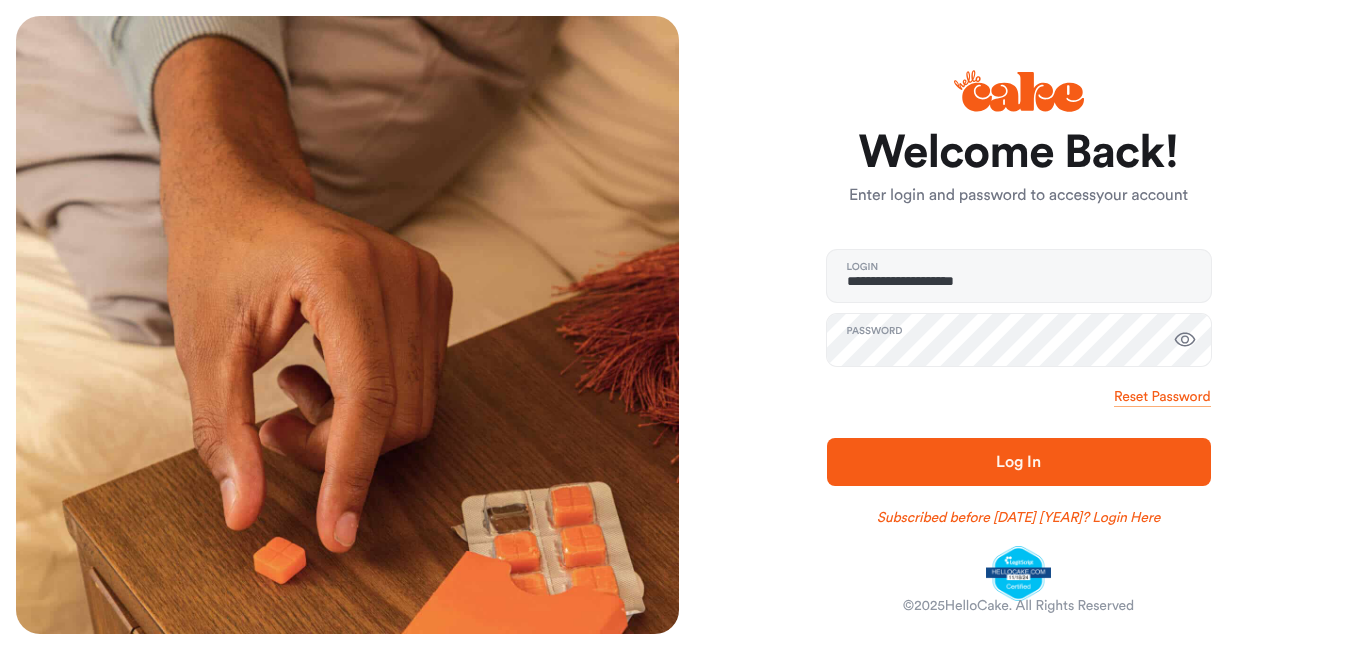 click on "Log In" at bounding box center [1019, 462] 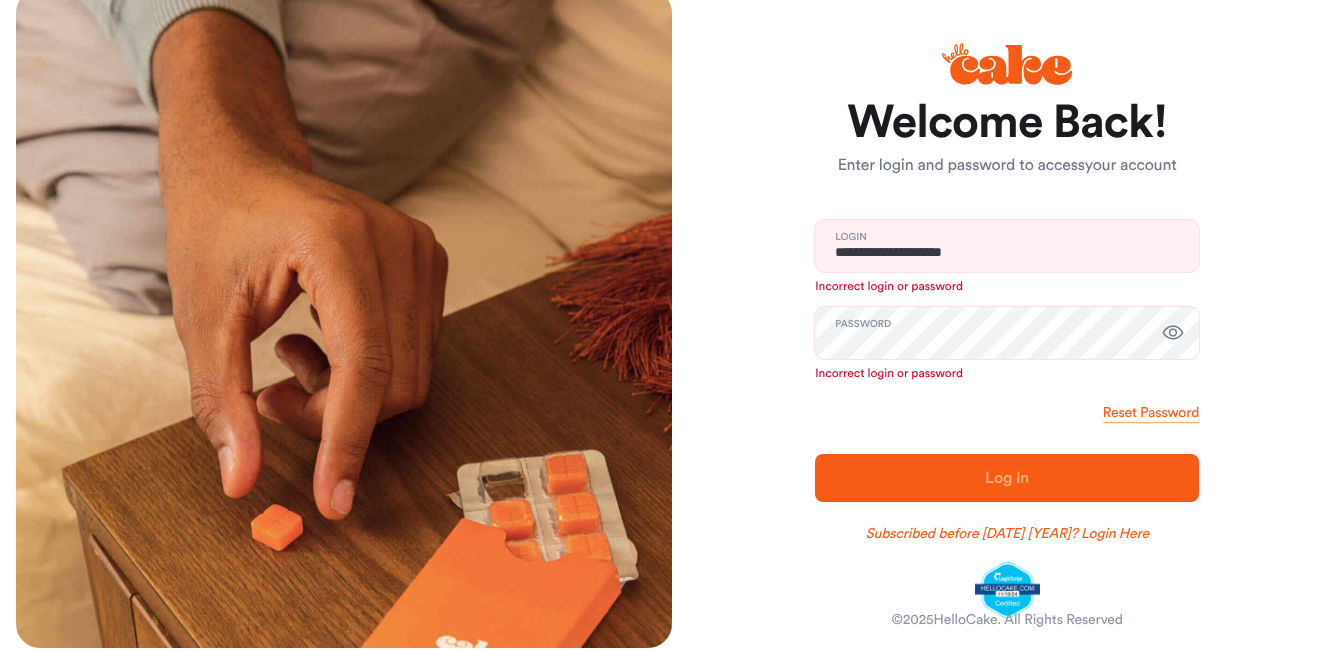 scroll, scrollTop: 41, scrollLeft: 0, axis: vertical 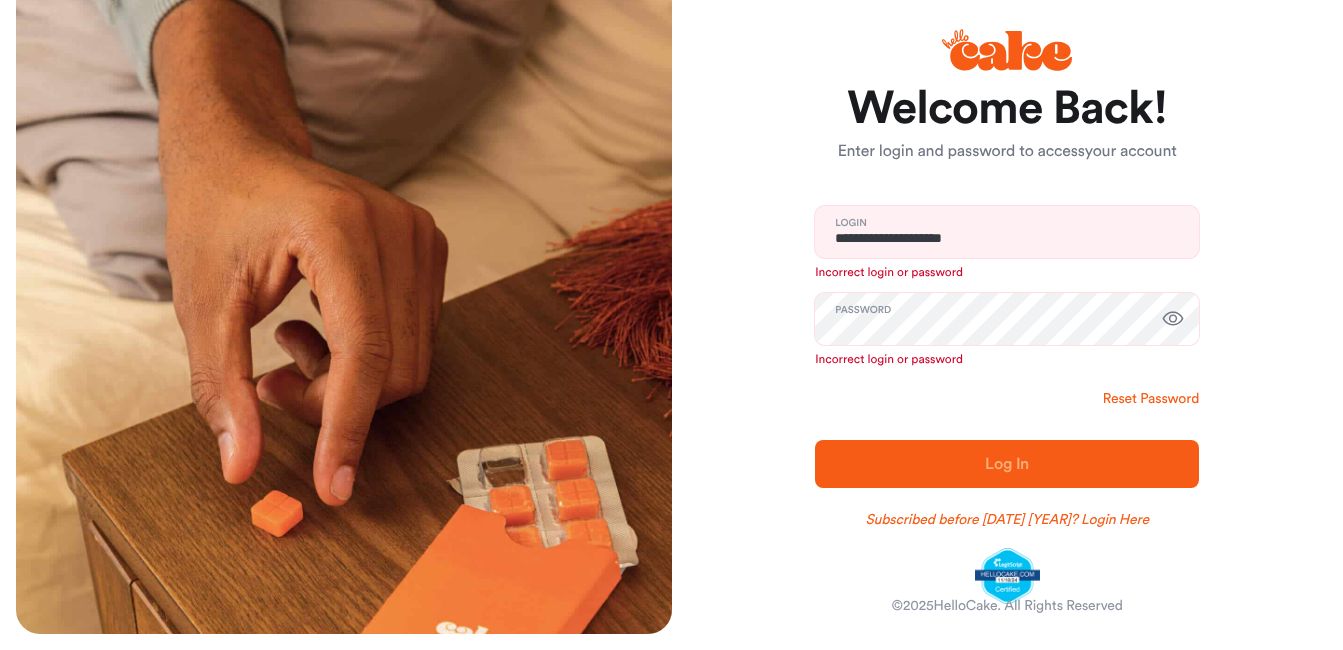 click on "Reset Password" at bounding box center (1151, 399) 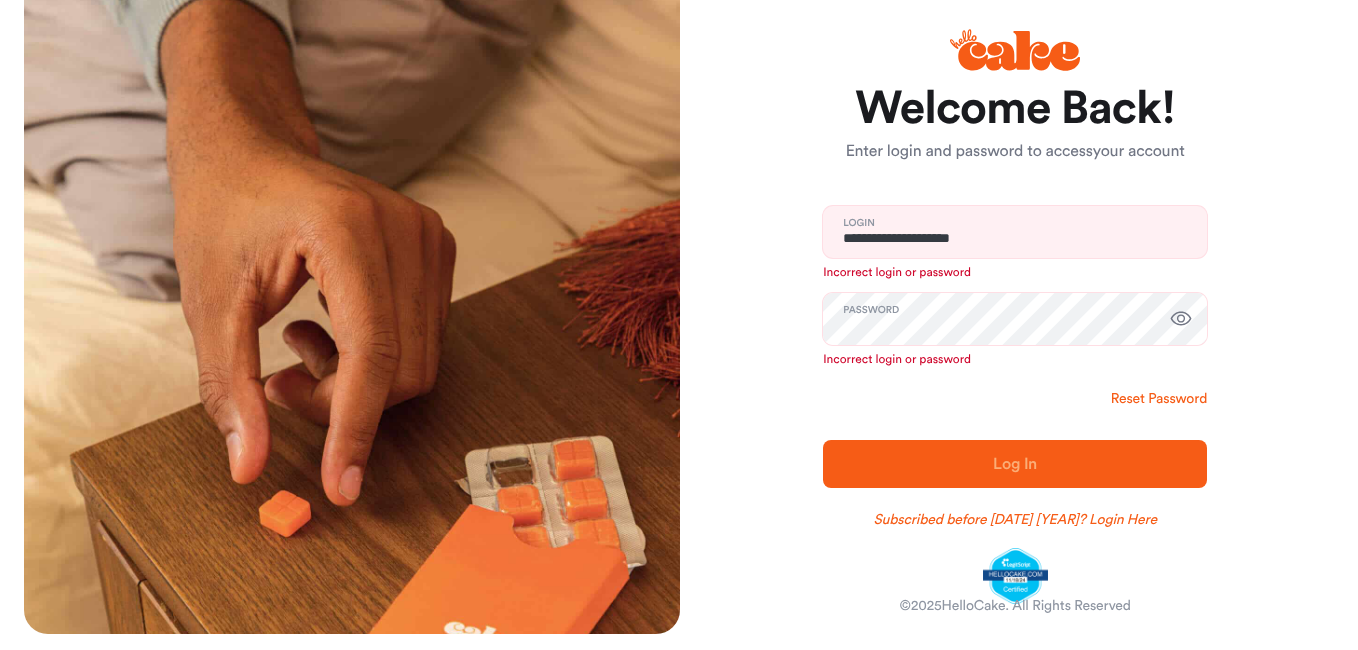scroll, scrollTop: 0, scrollLeft: 0, axis: both 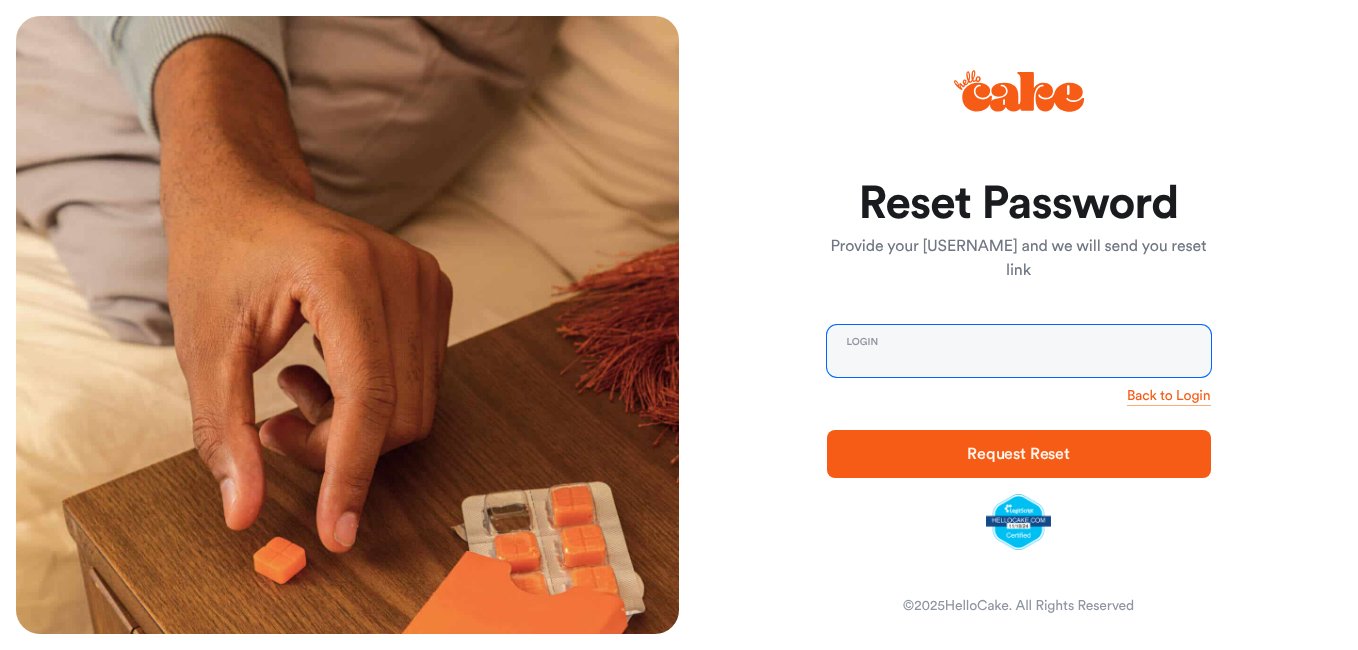 click at bounding box center [1019, 351] 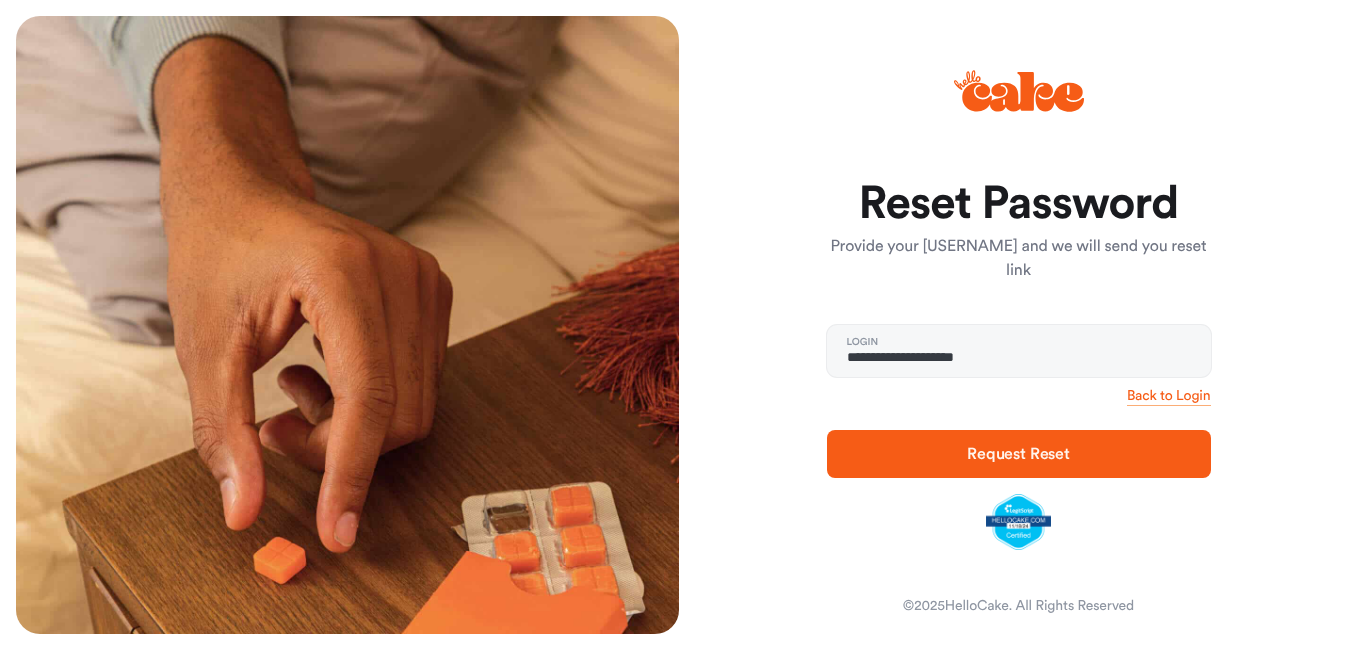 click on "Request Reset" at bounding box center (1018, 454) 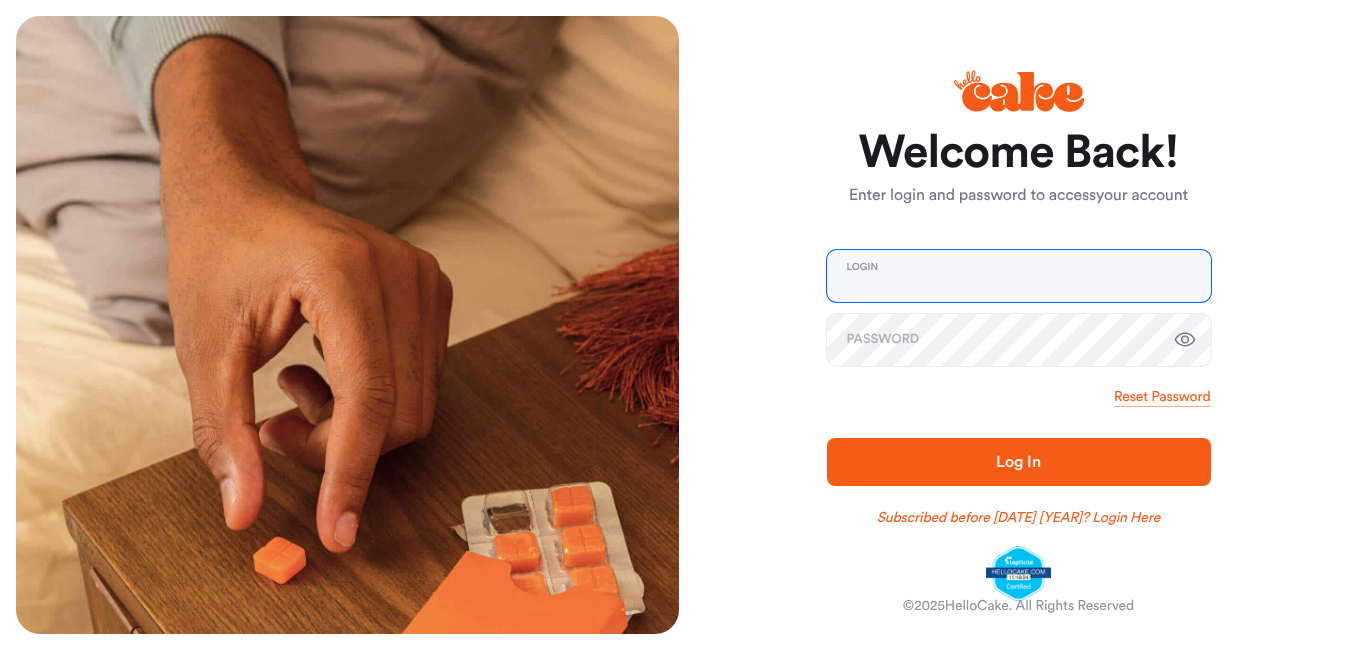 type on "**********" 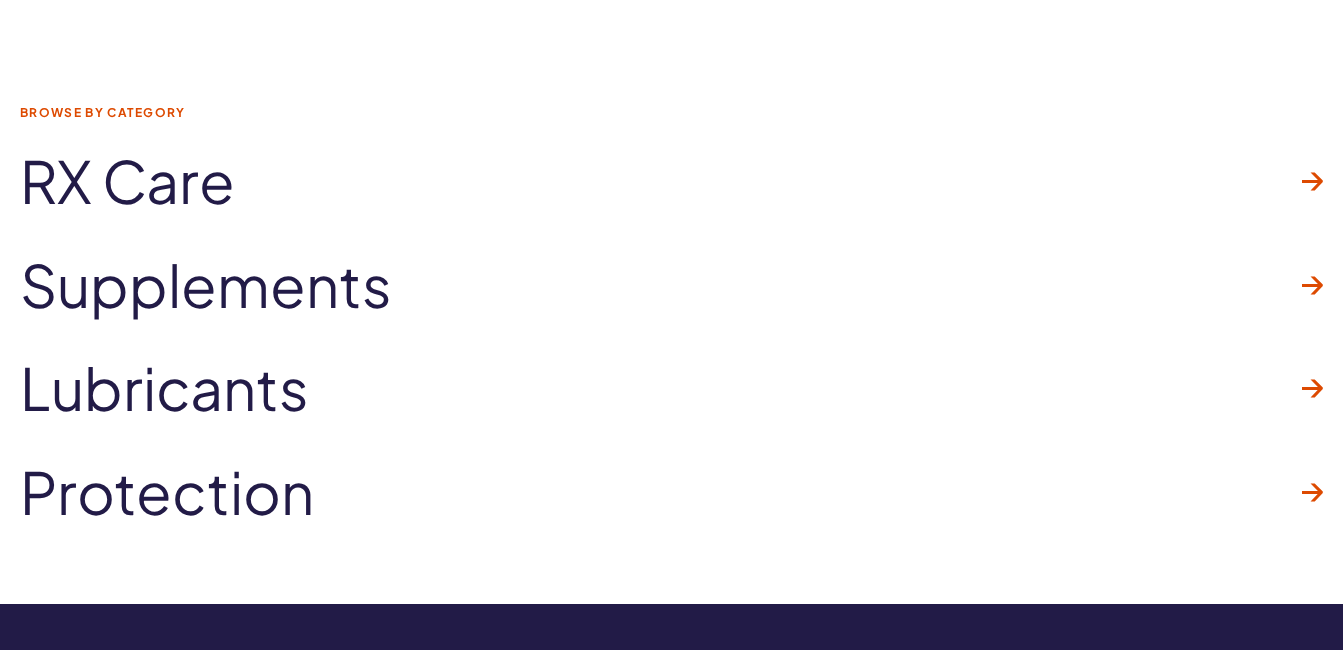 scroll, scrollTop: 5933, scrollLeft: 0, axis: vertical 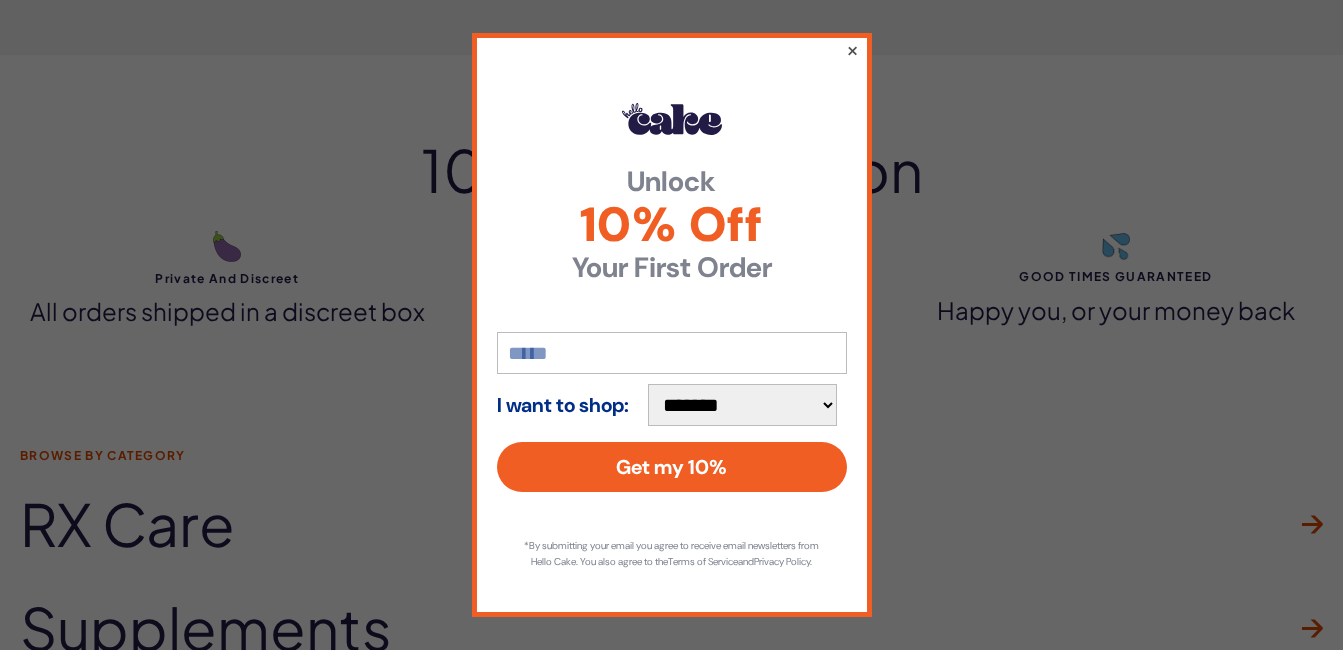 click on "×" at bounding box center (851, 50) 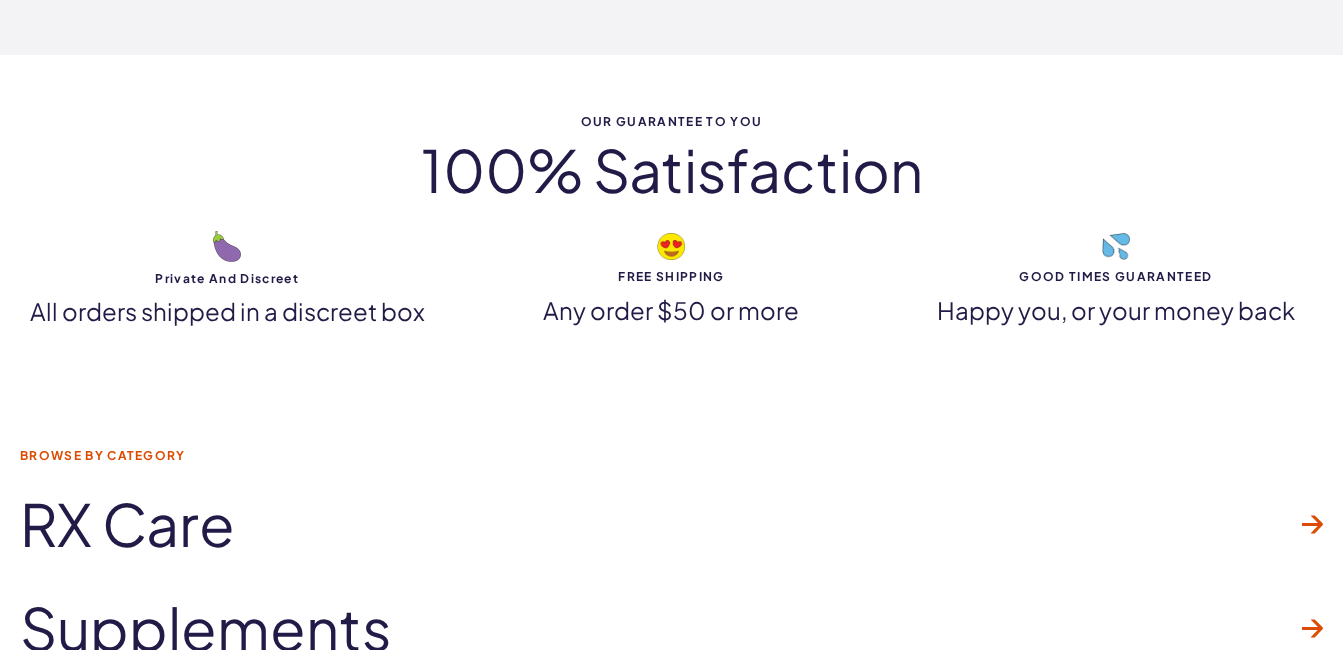 scroll, scrollTop: 0, scrollLeft: 0, axis: both 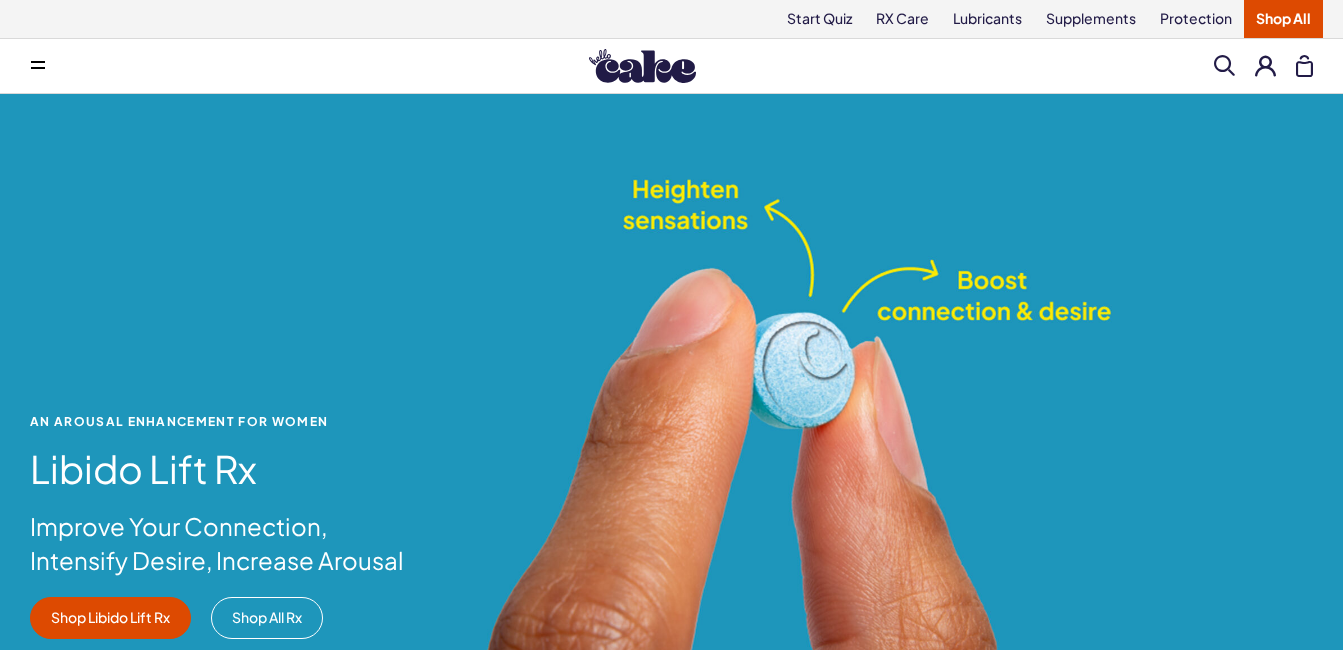 click at bounding box center [38, 66] 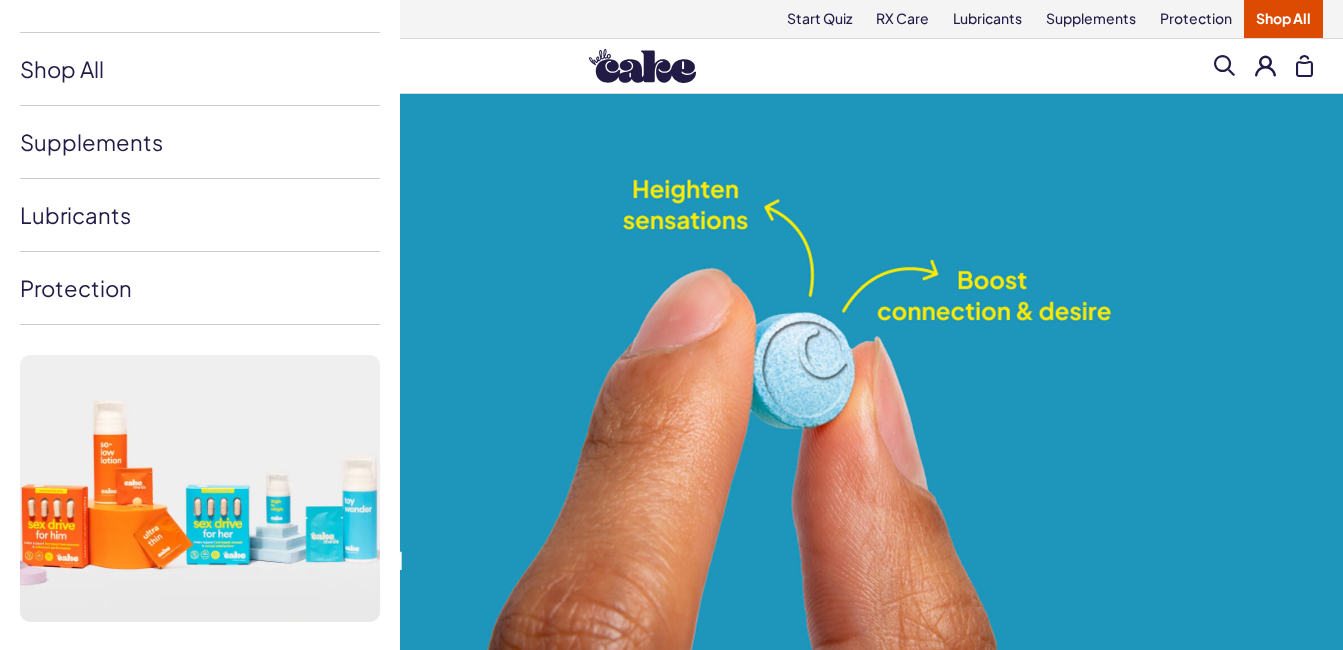 scroll, scrollTop: 0, scrollLeft: 0, axis: both 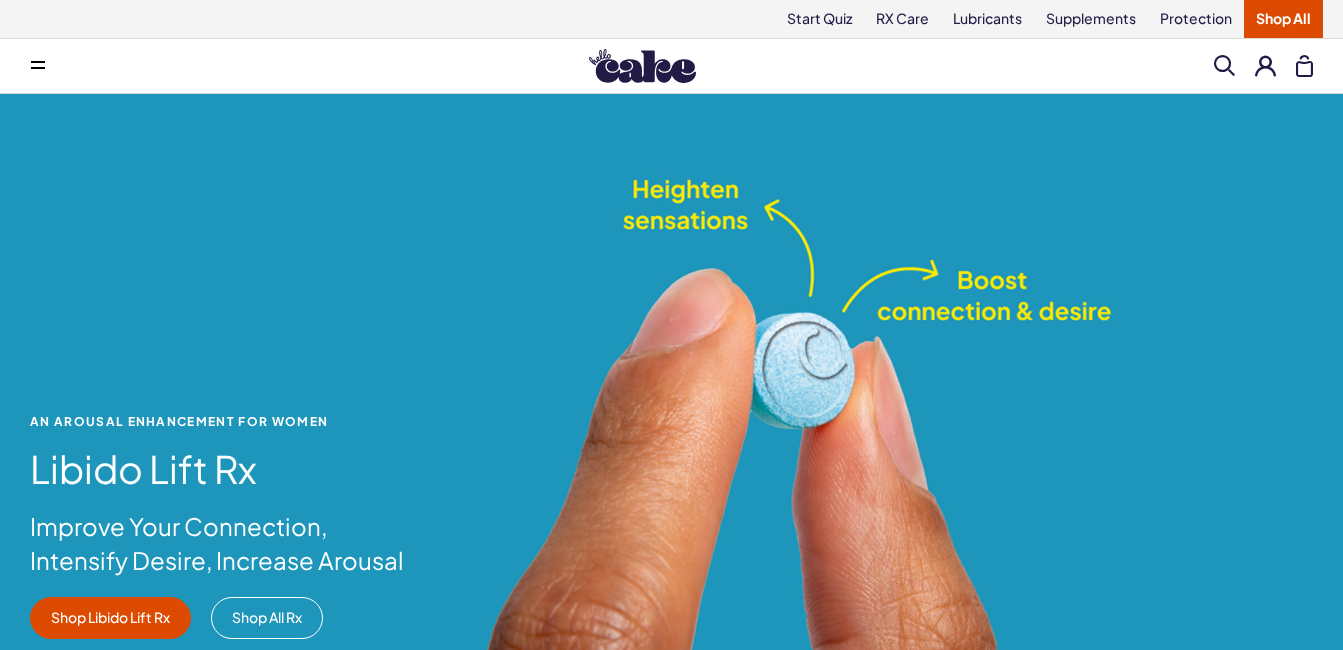 click on "Menu
Him
Her
Everything
Rx Care
Rx For Him
Cake ED Meds - To Go
The Daily Chew - ED Gum Libido Lift Rx" at bounding box center [671, 66] 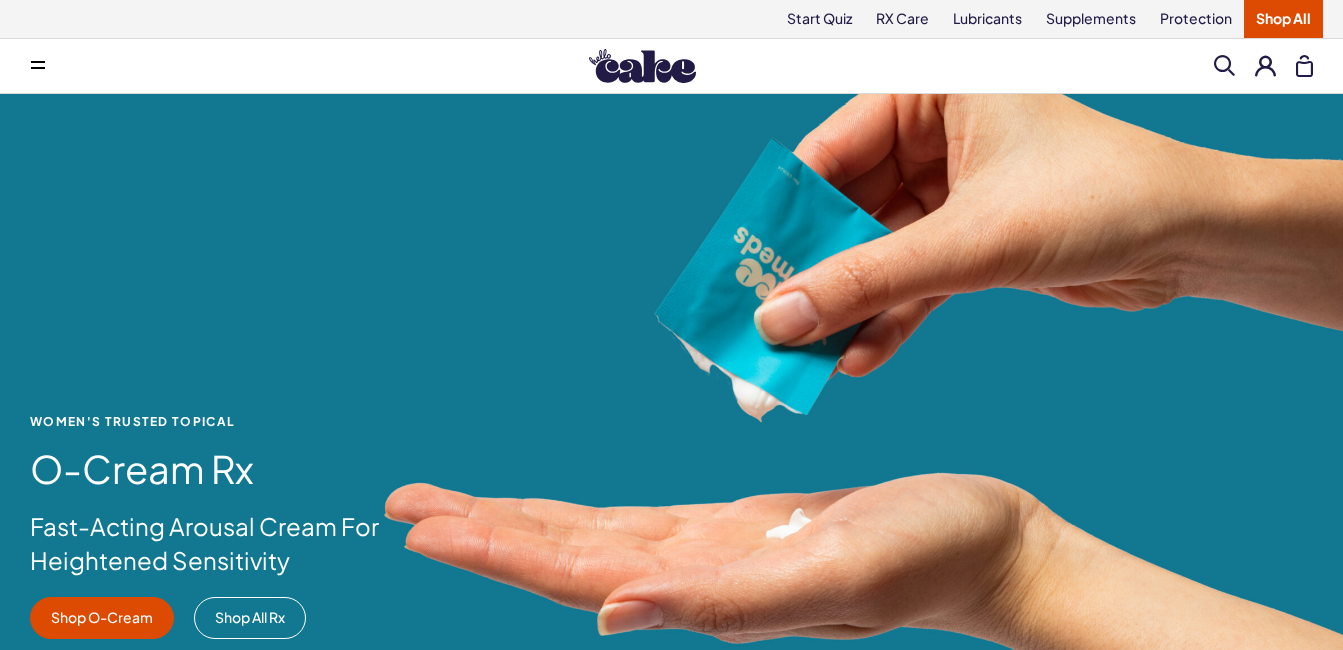 click at bounding box center (1265, 65) 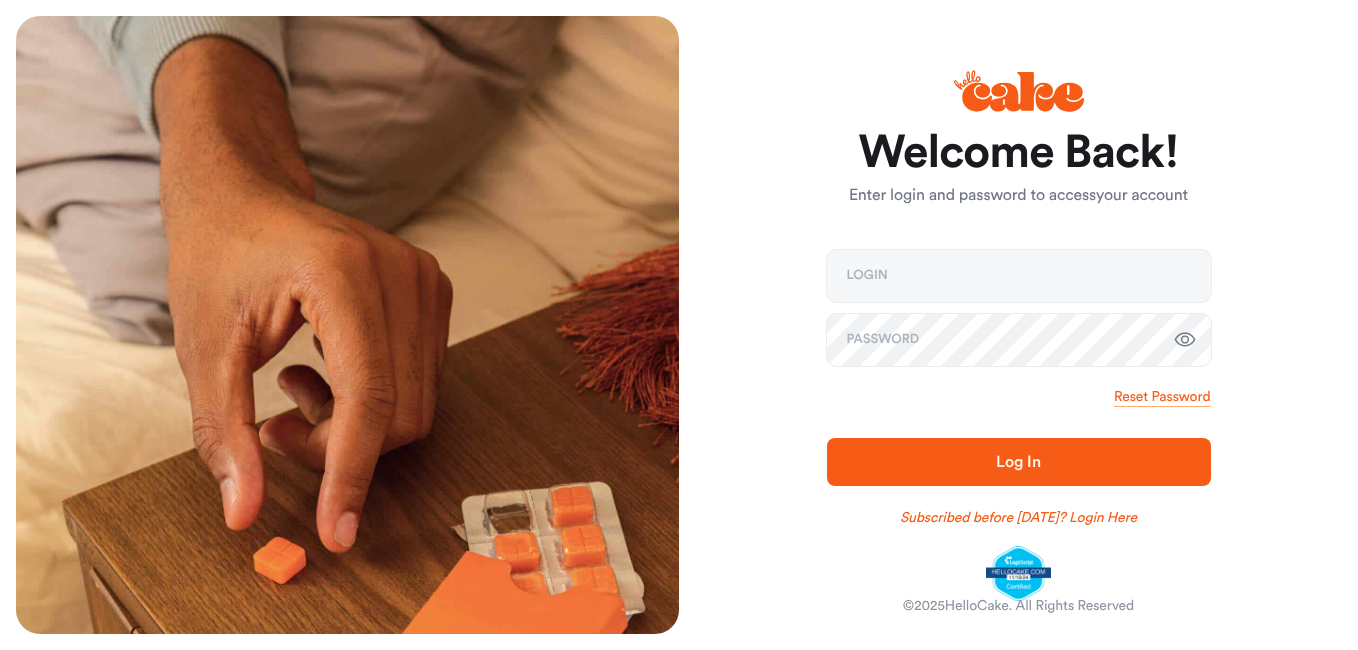 scroll, scrollTop: 0, scrollLeft: 0, axis: both 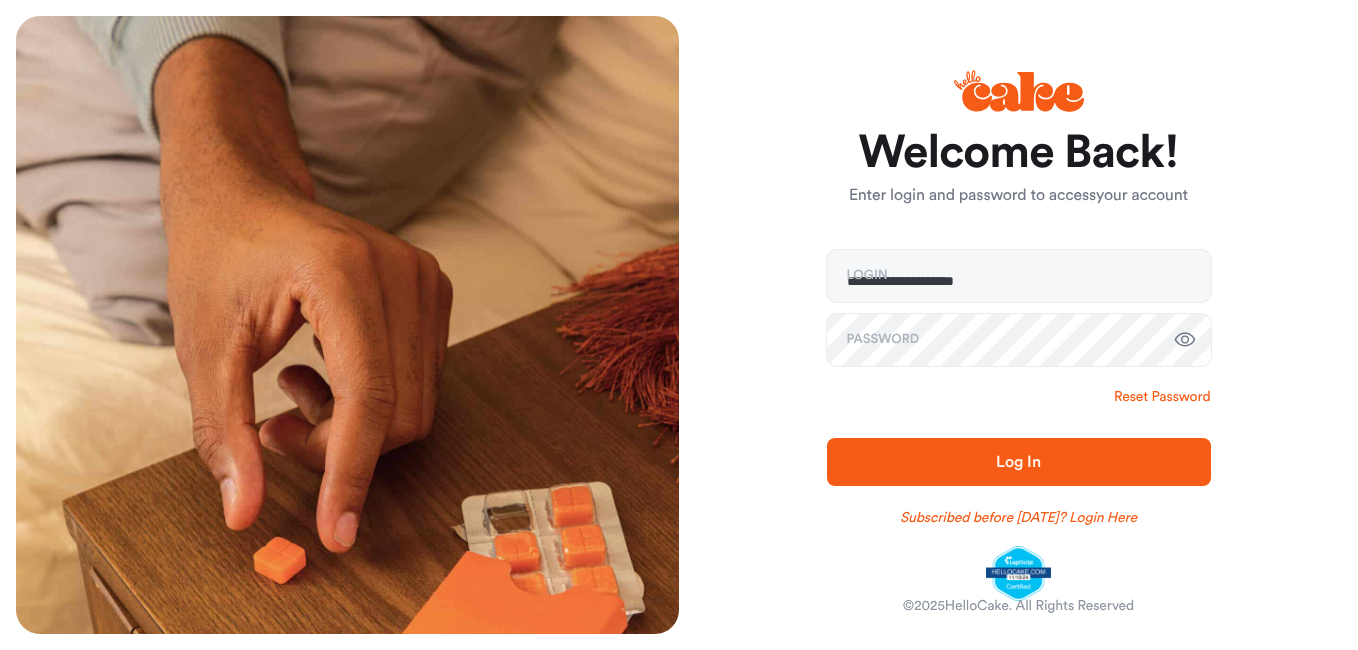 click on "Reset Password" at bounding box center [1162, 397] 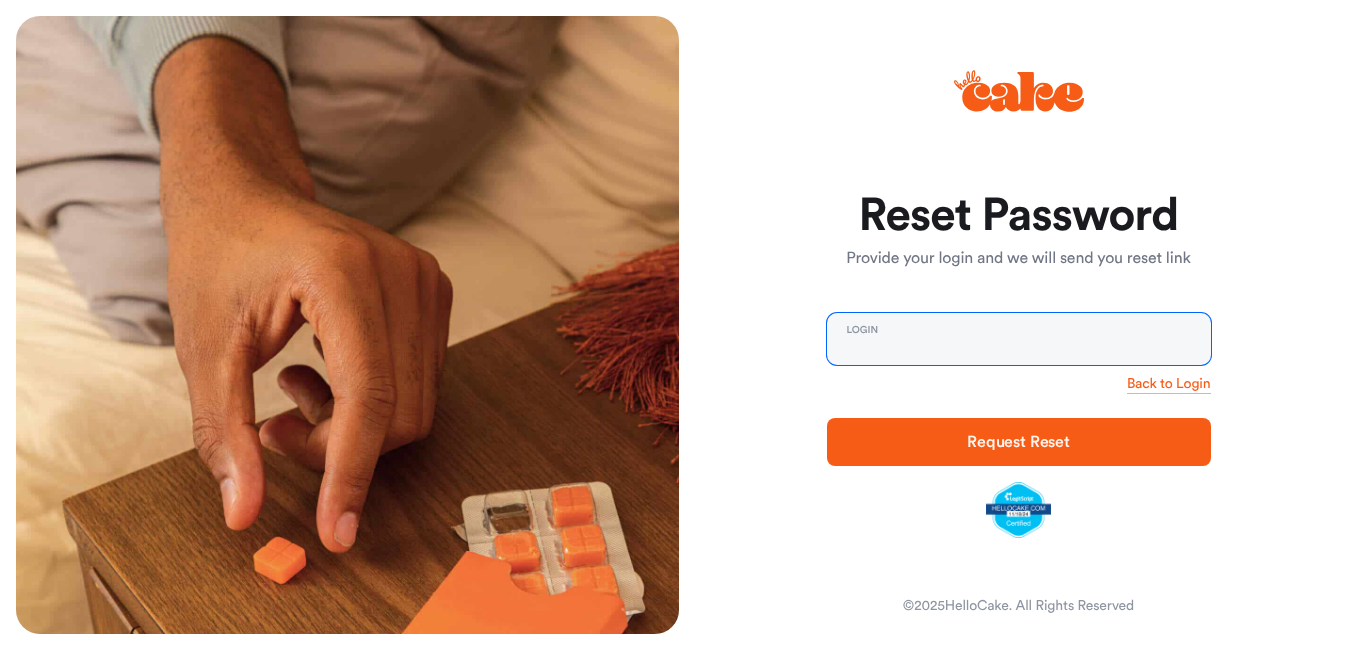 click at bounding box center (1019, 339) 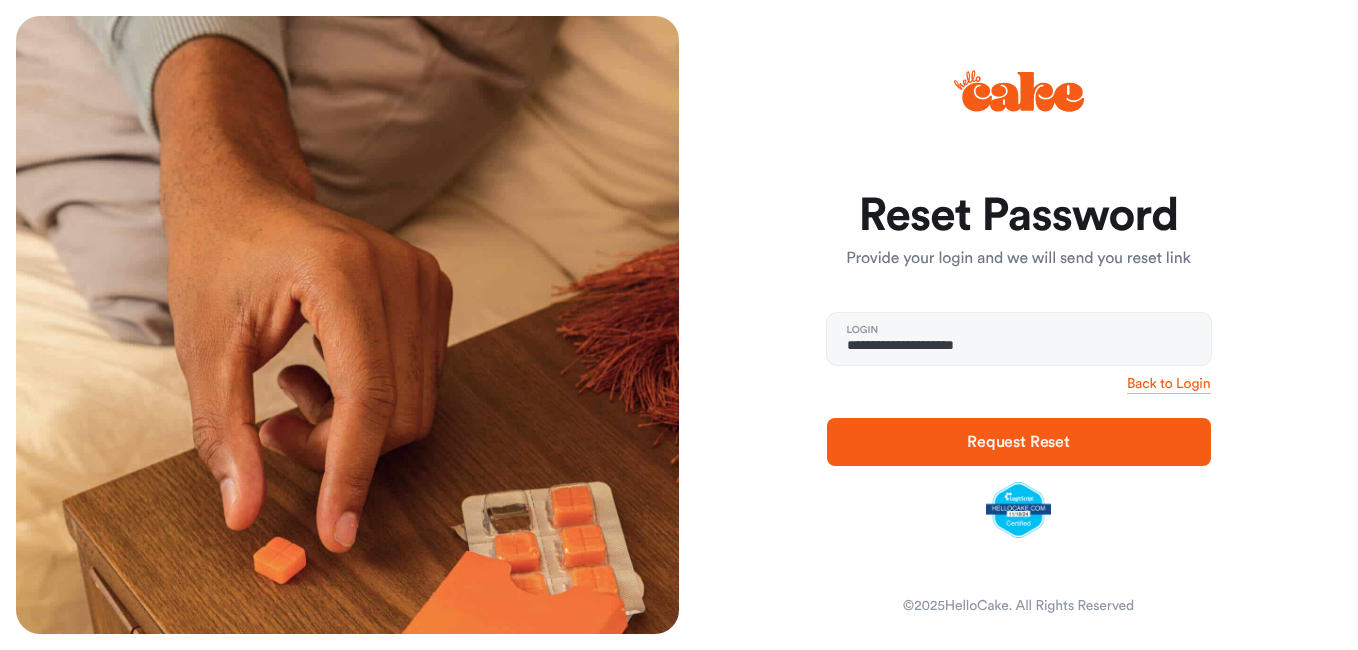 click on "Request Reset" at bounding box center (1018, 442) 